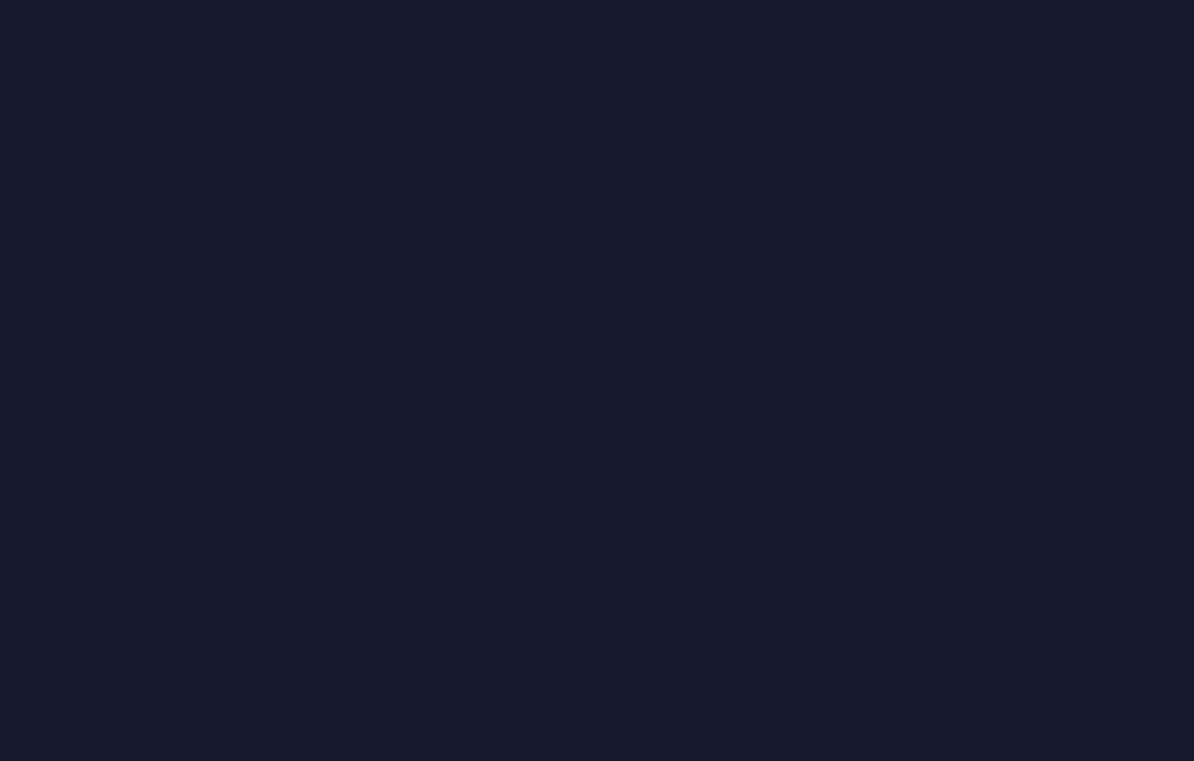 scroll, scrollTop: 0, scrollLeft: 0, axis: both 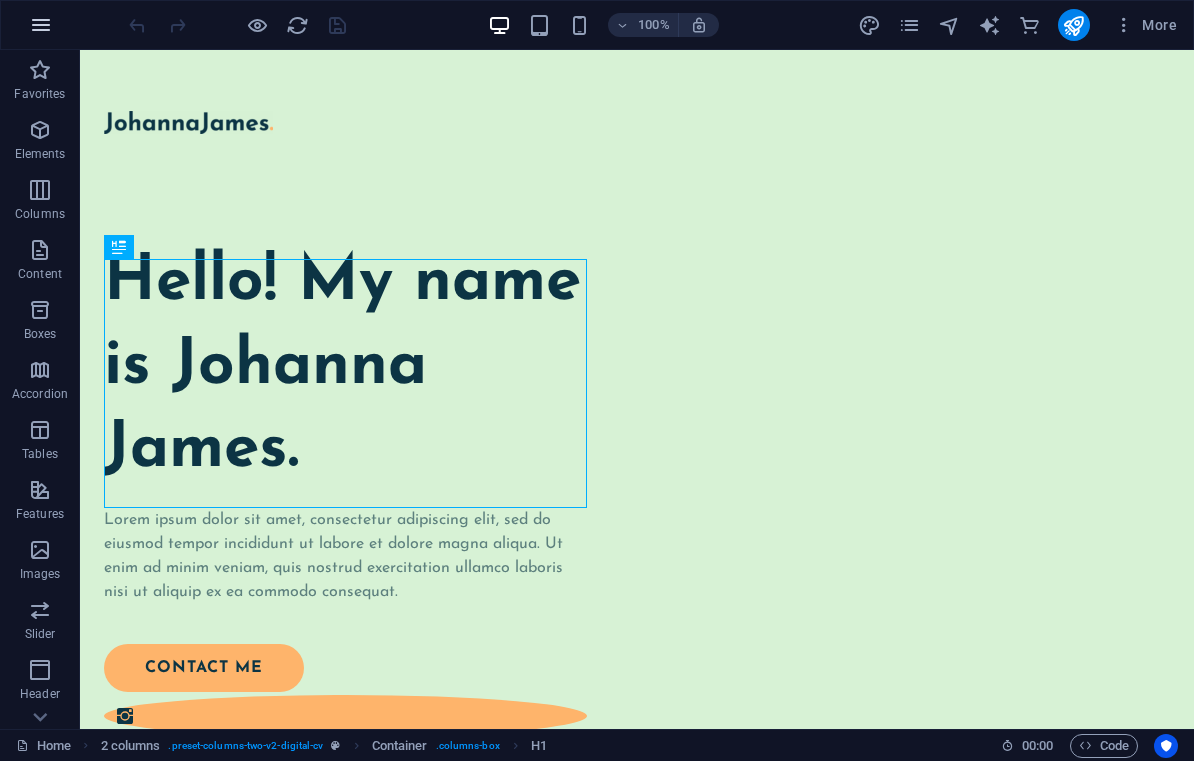 click at bounding box center (41, 25) 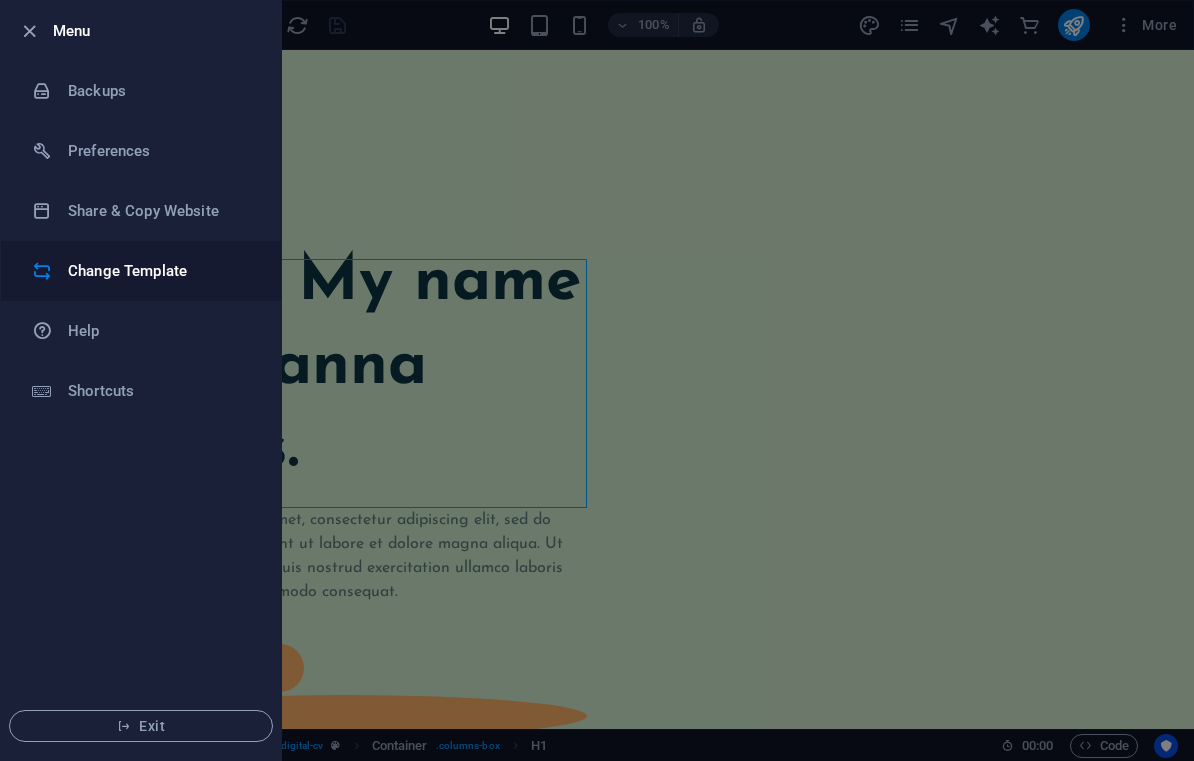 click on "Change Template" at bounding box center [141, 271] 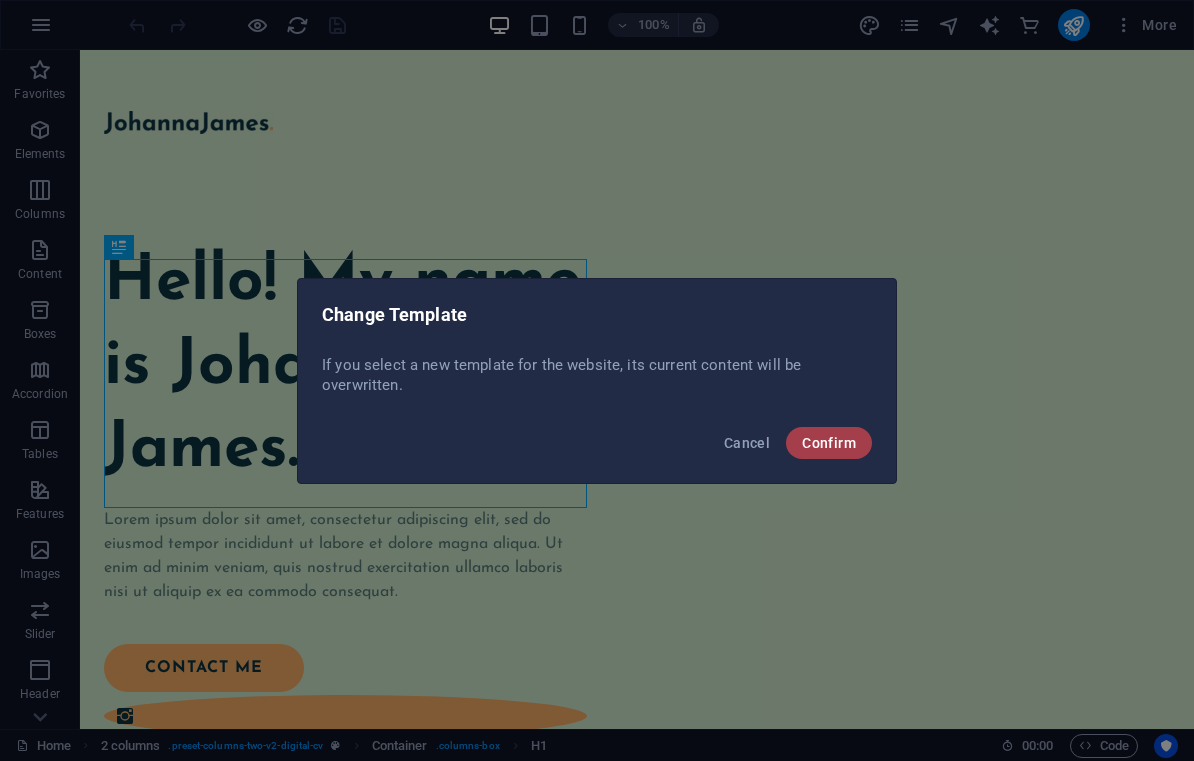 click on "Confirm" at bounding box center [829, 443] 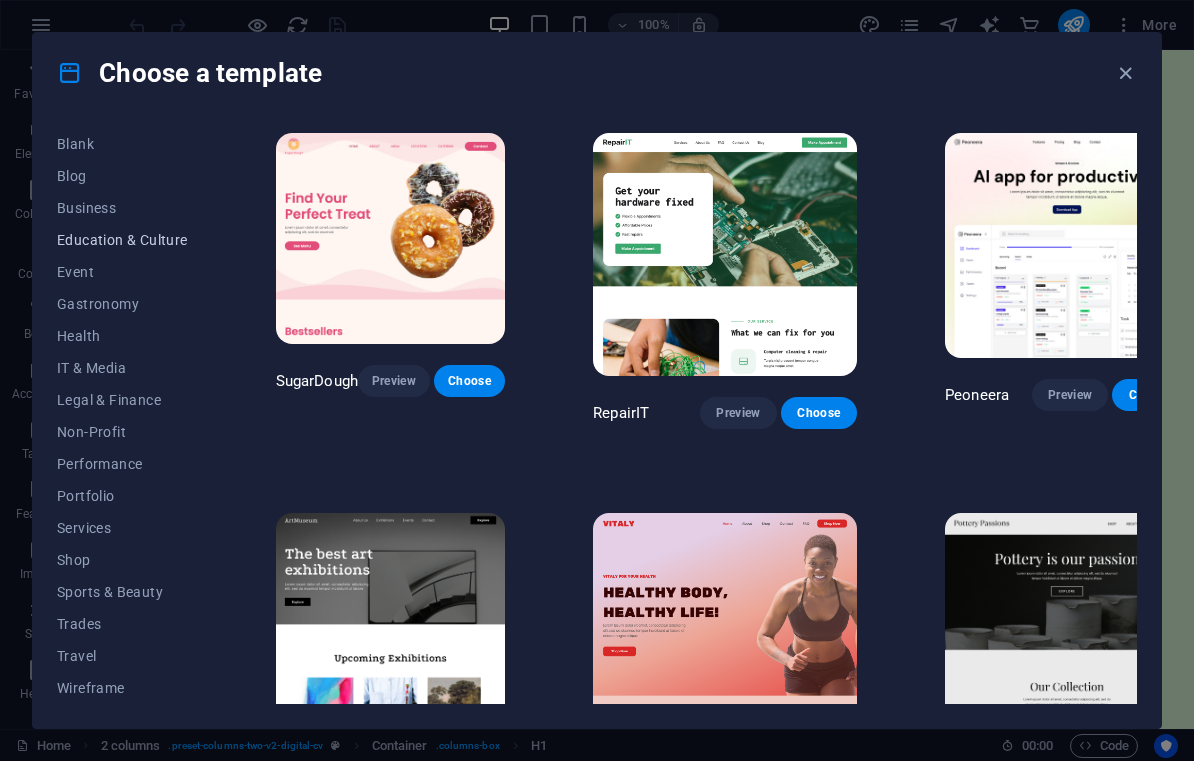 scroll, scrollTop: 0, scrollLeft: 0, axis: both 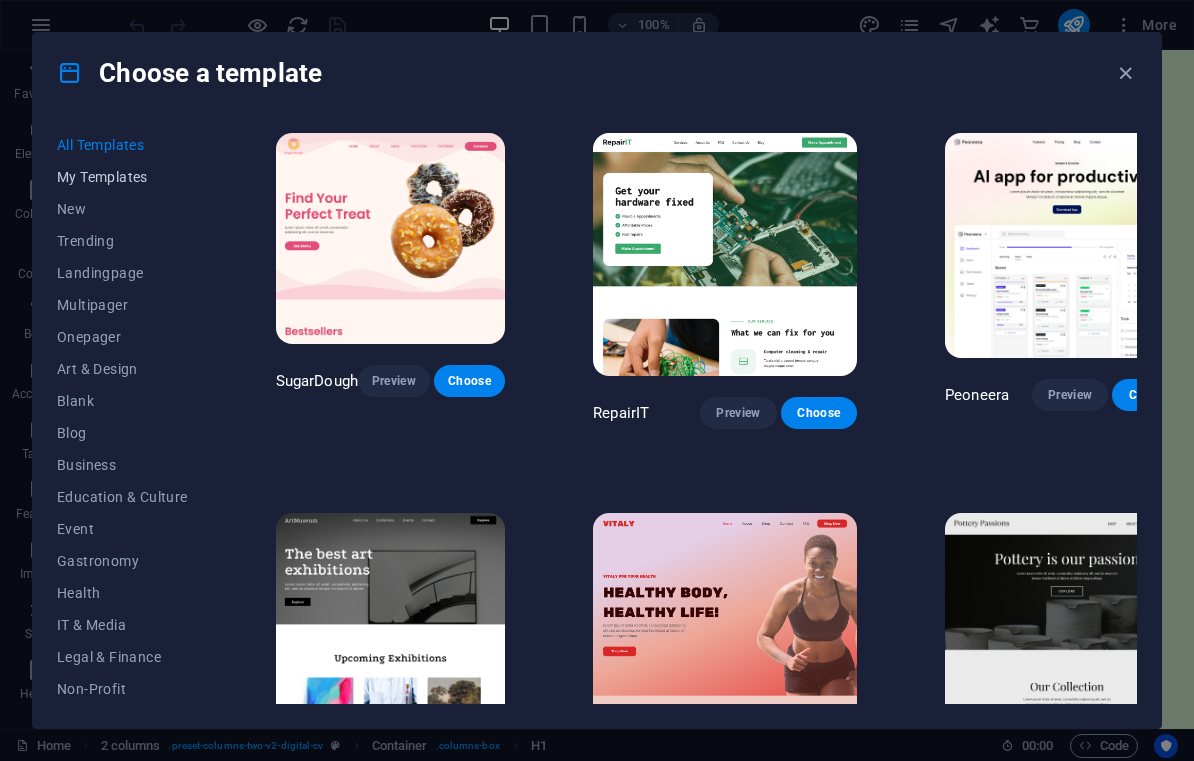 click on "My Templates" at bounding box center [122, 177] 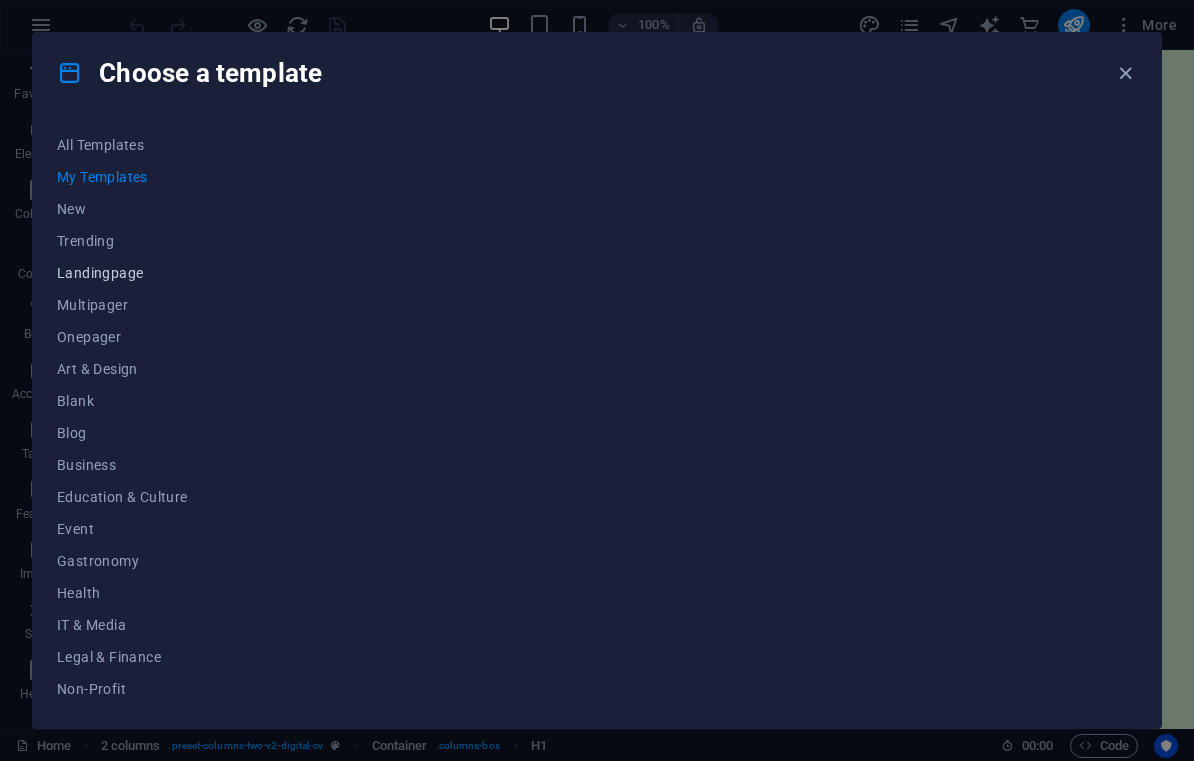 click on "Landingpage" at bounding box center (122, 273) 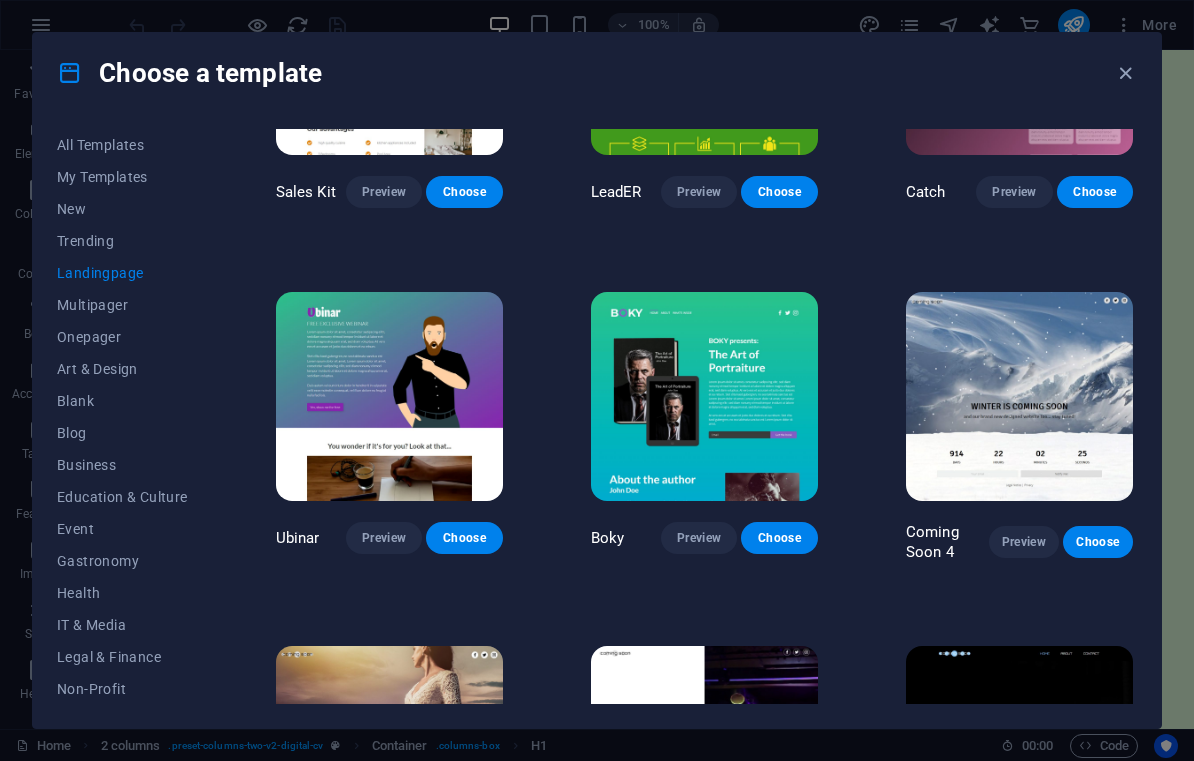 scroll, scrollTop: 2452, scrollLeft: 0, axis: vertical 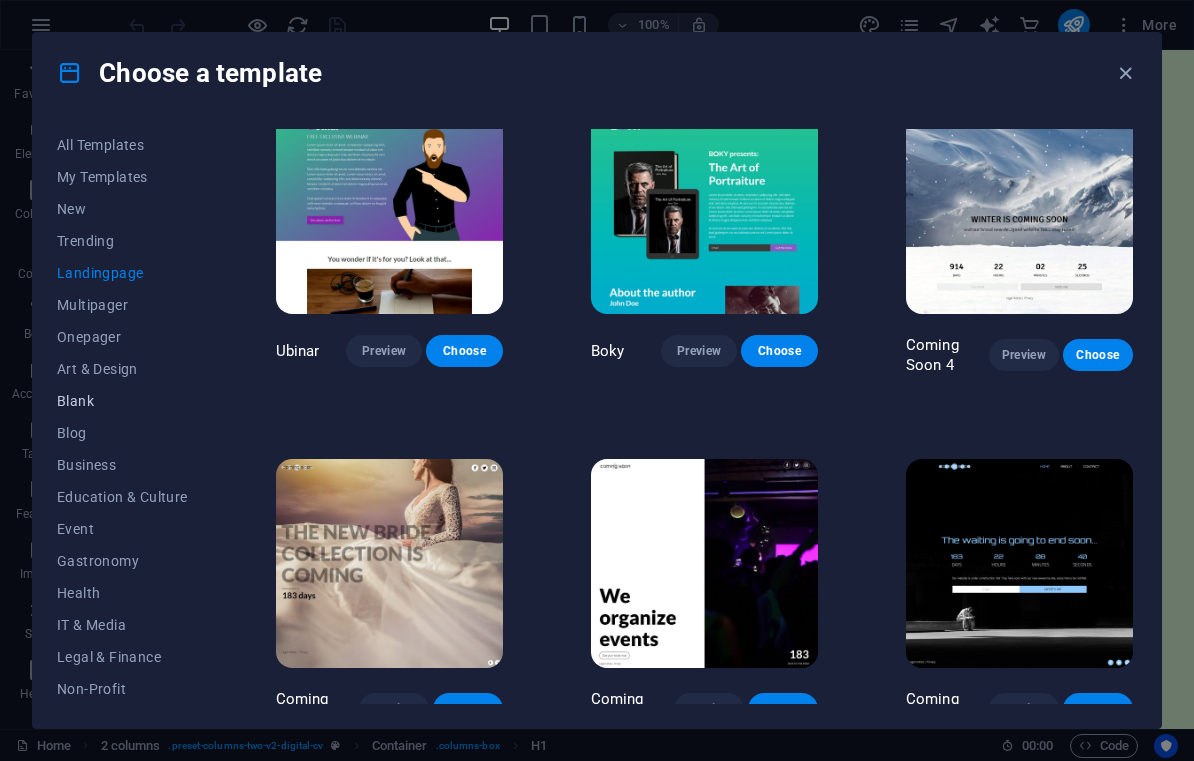 click on "Blank" at bounding box center [122, 401] 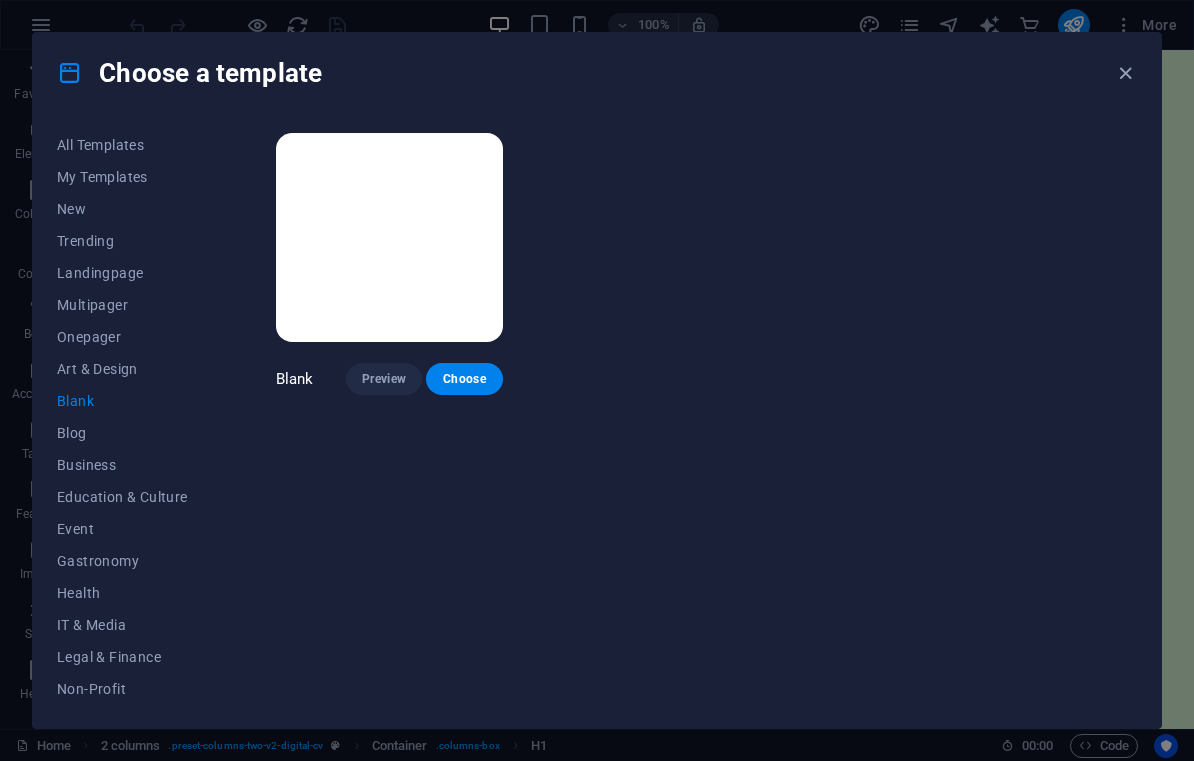scroll, scrollTop: 0, scrollLeft: 0, axis: both 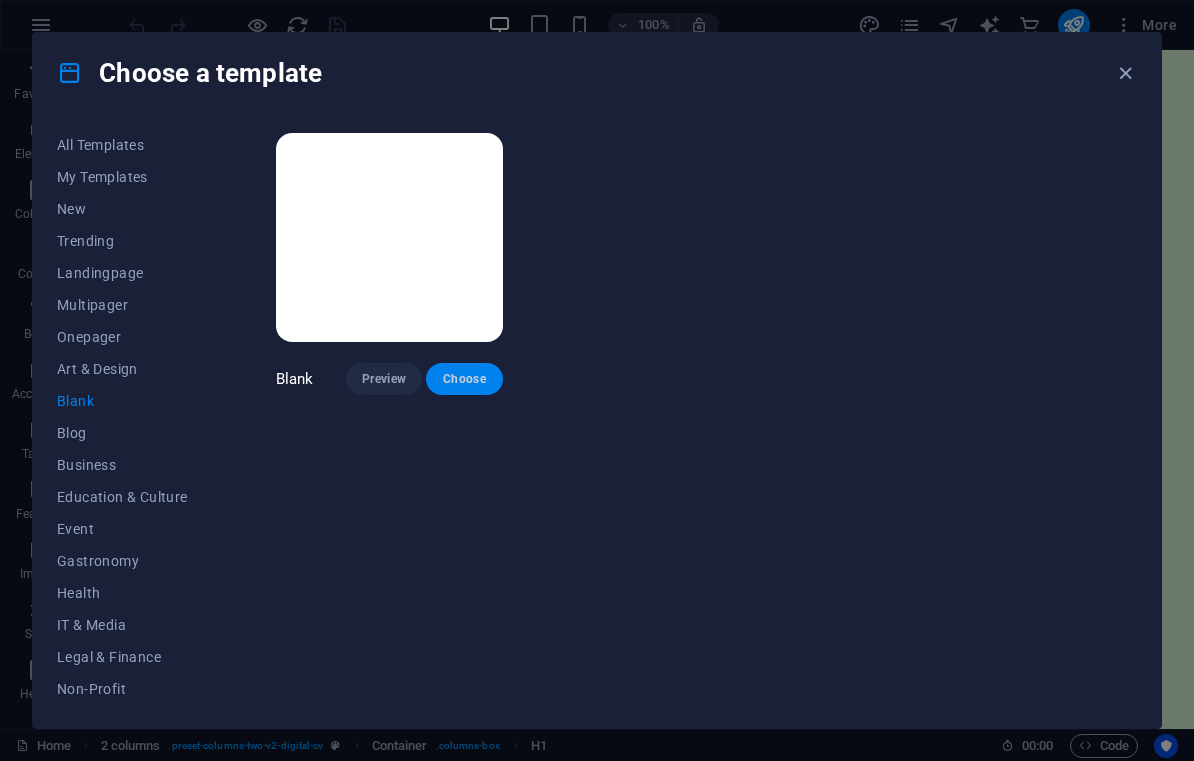 click on "Choose" at bounding box center (464, 379) 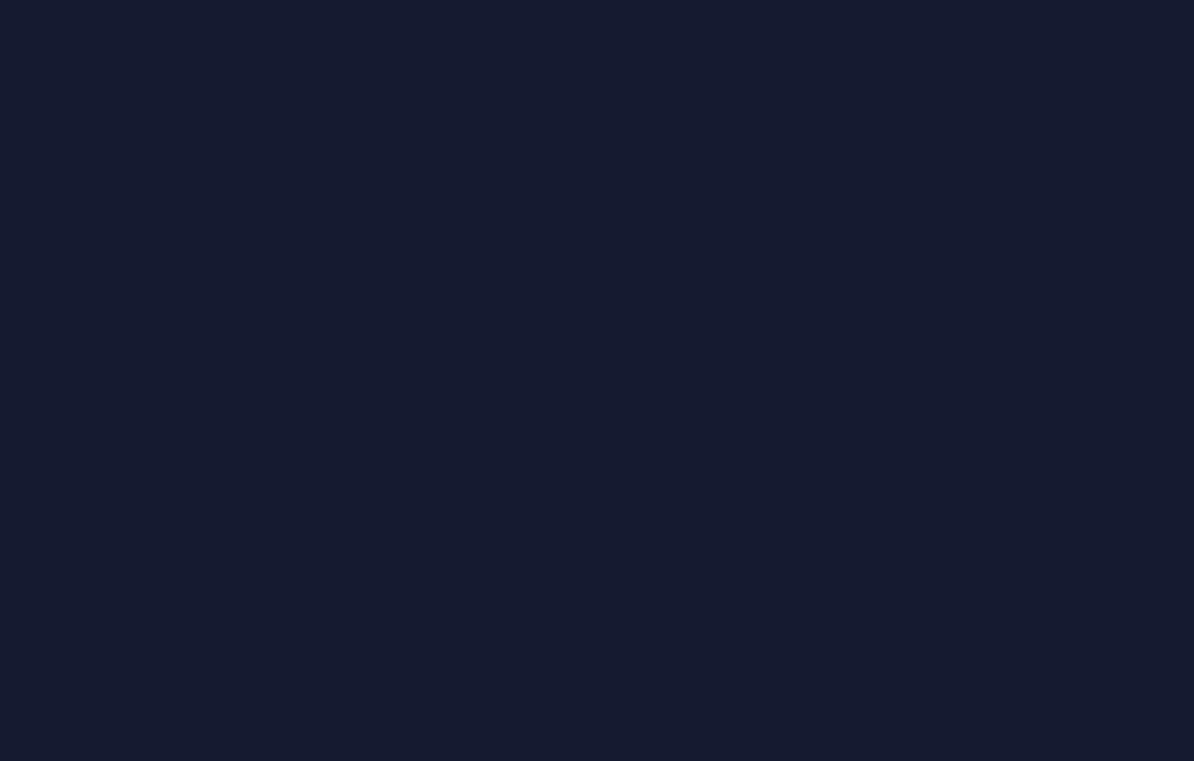 scroll, scrollTop: 0, scrollLeft: 0, axis: both 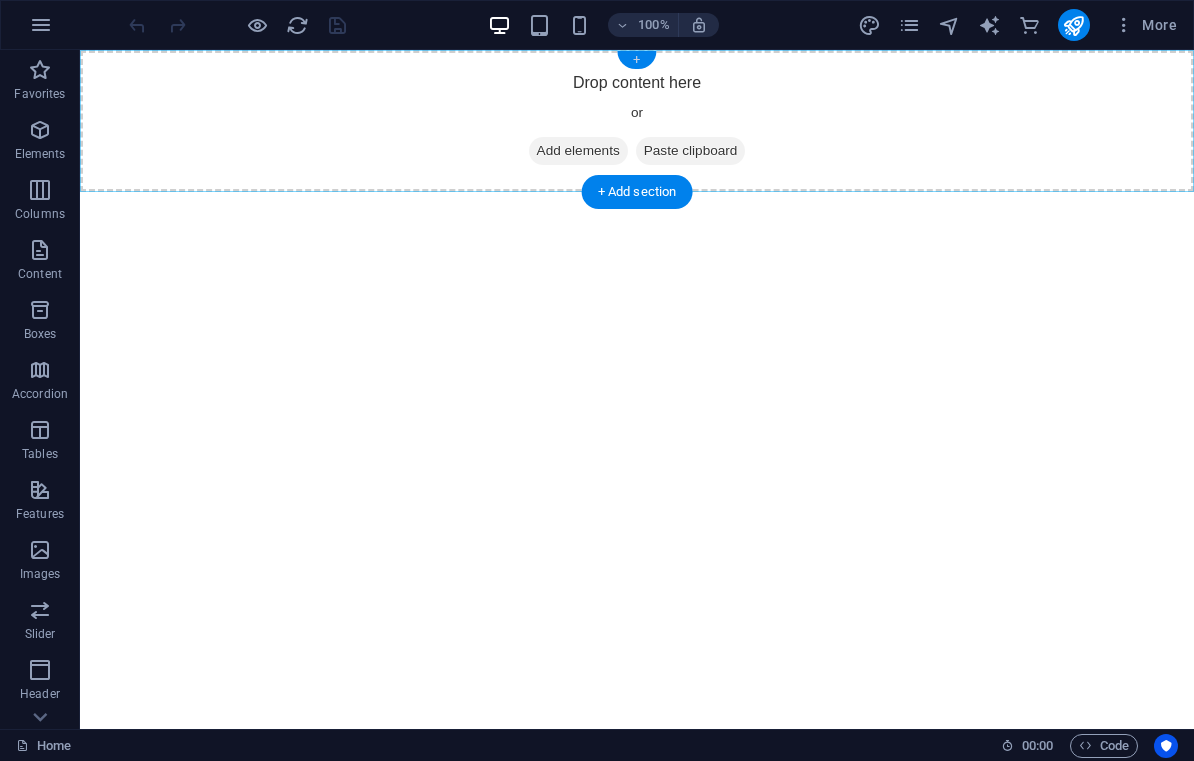 click on "+" at bounding box center (636, 60) 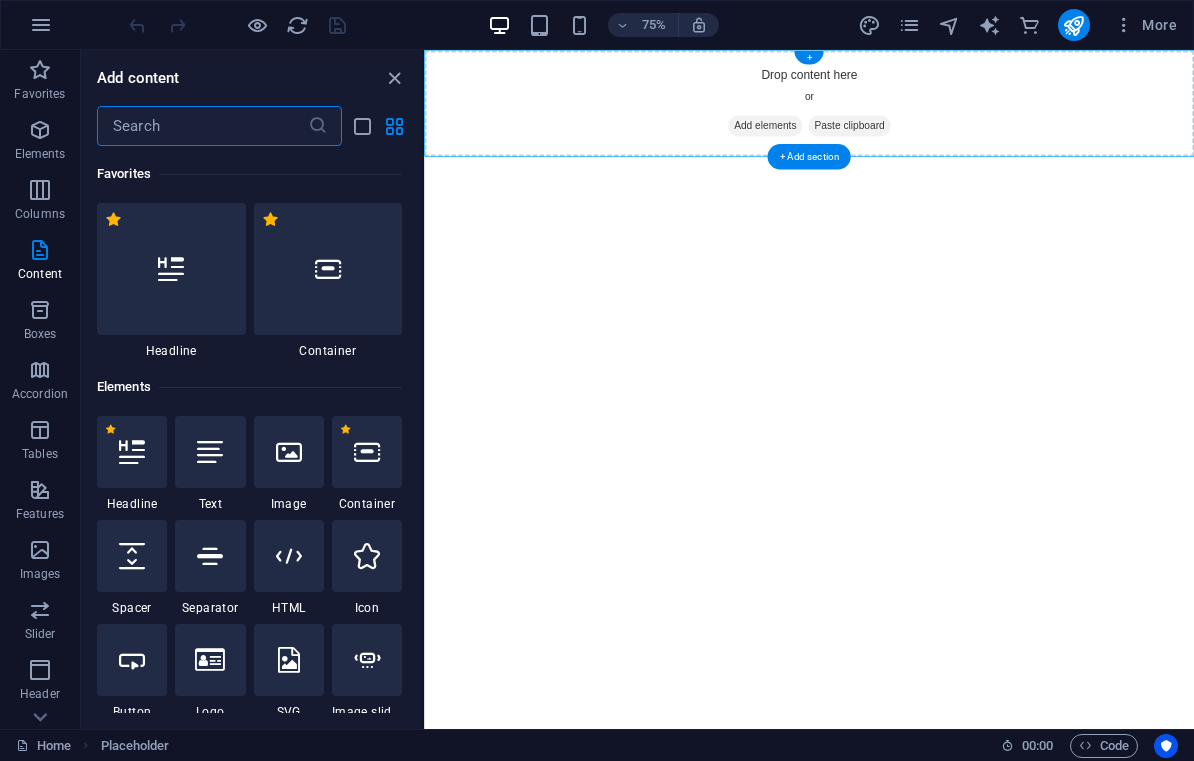 scroll, scrollTop: 3499, scrollLeft: 0, axis: vertical 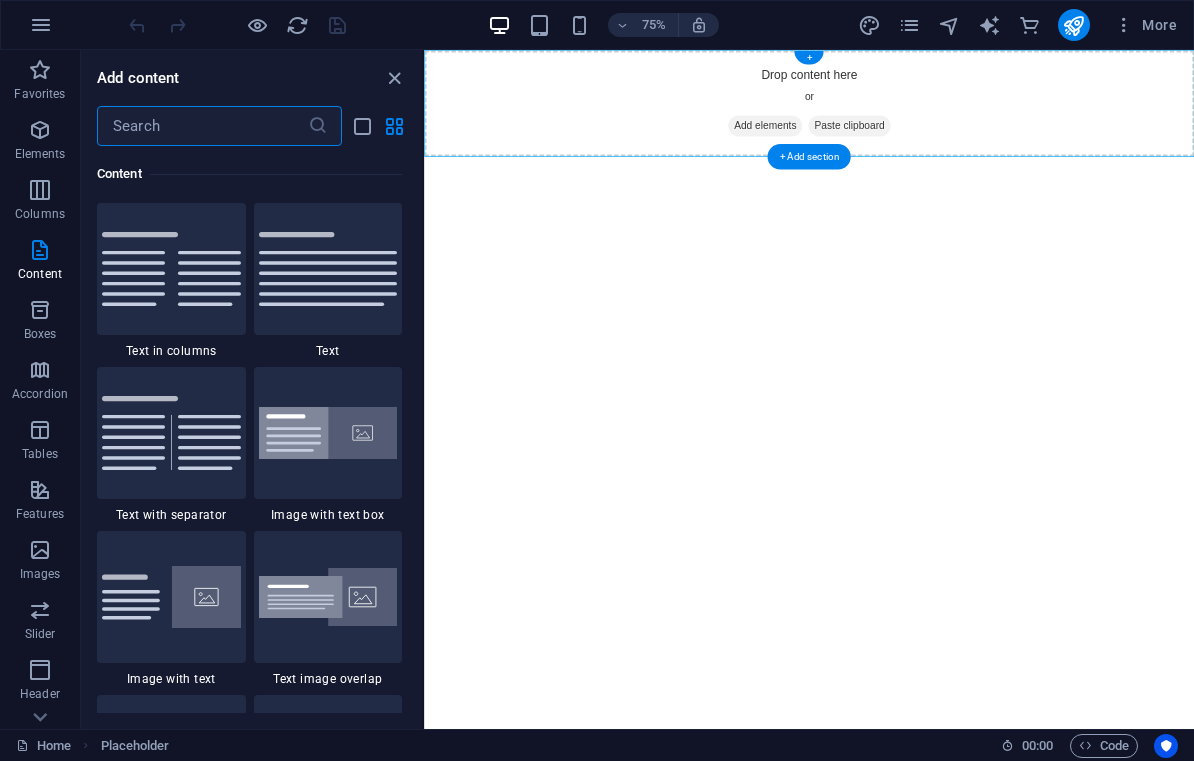 click on "Drop content here or  Add elements  Paste clipboard" at bounding box center (937, 121) 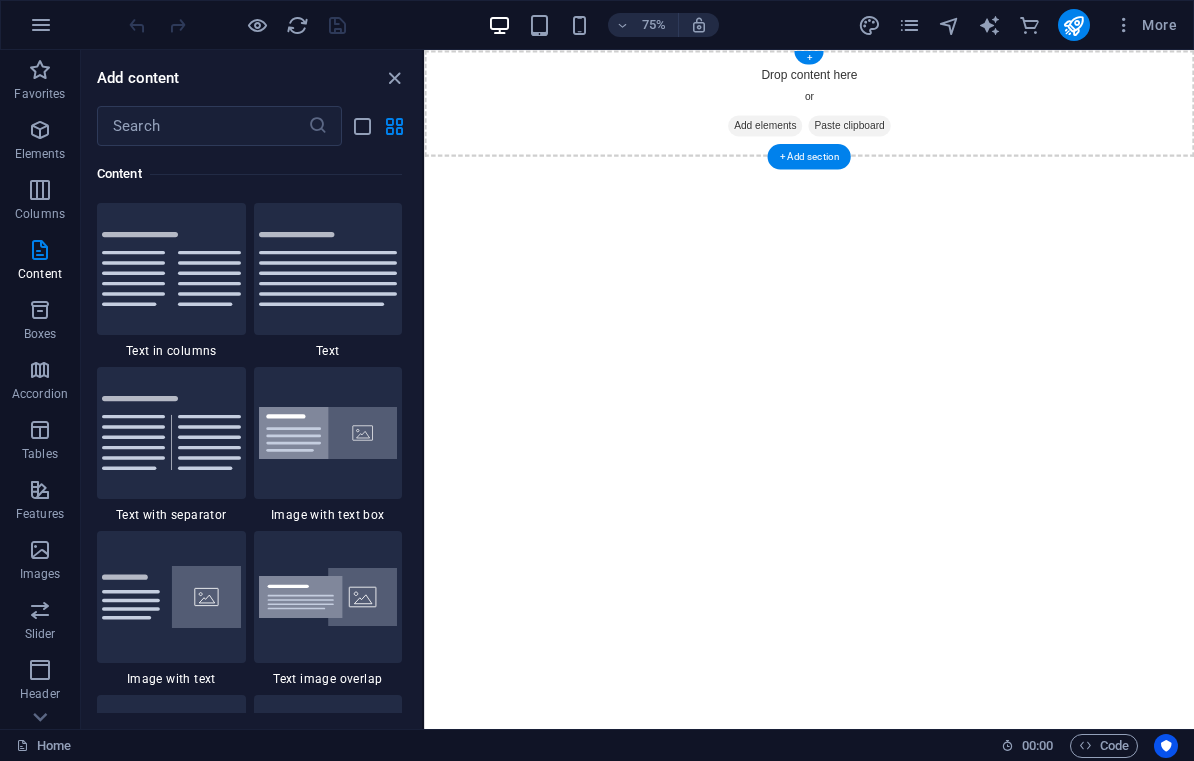 click on "Drop content here or  Add elements  Paste clipboard" at bounding box center (937, 121) 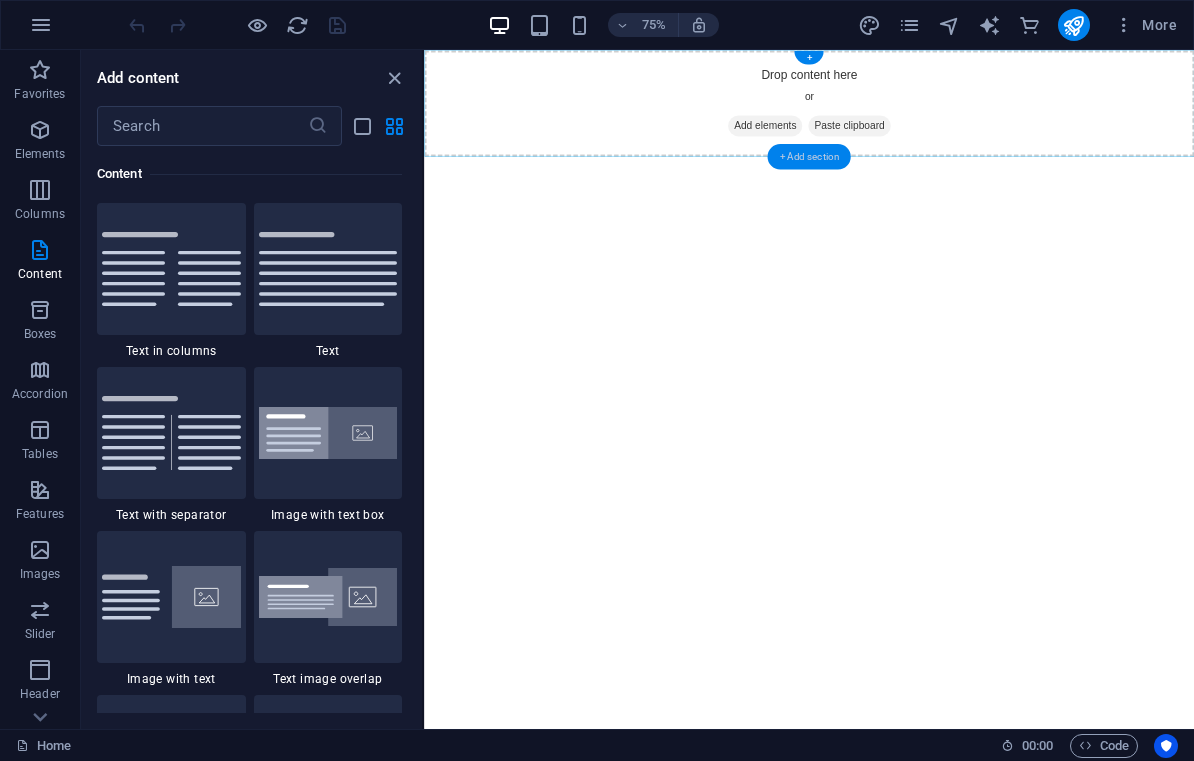 click on "+ Add section" at bounding box center [808, 157] 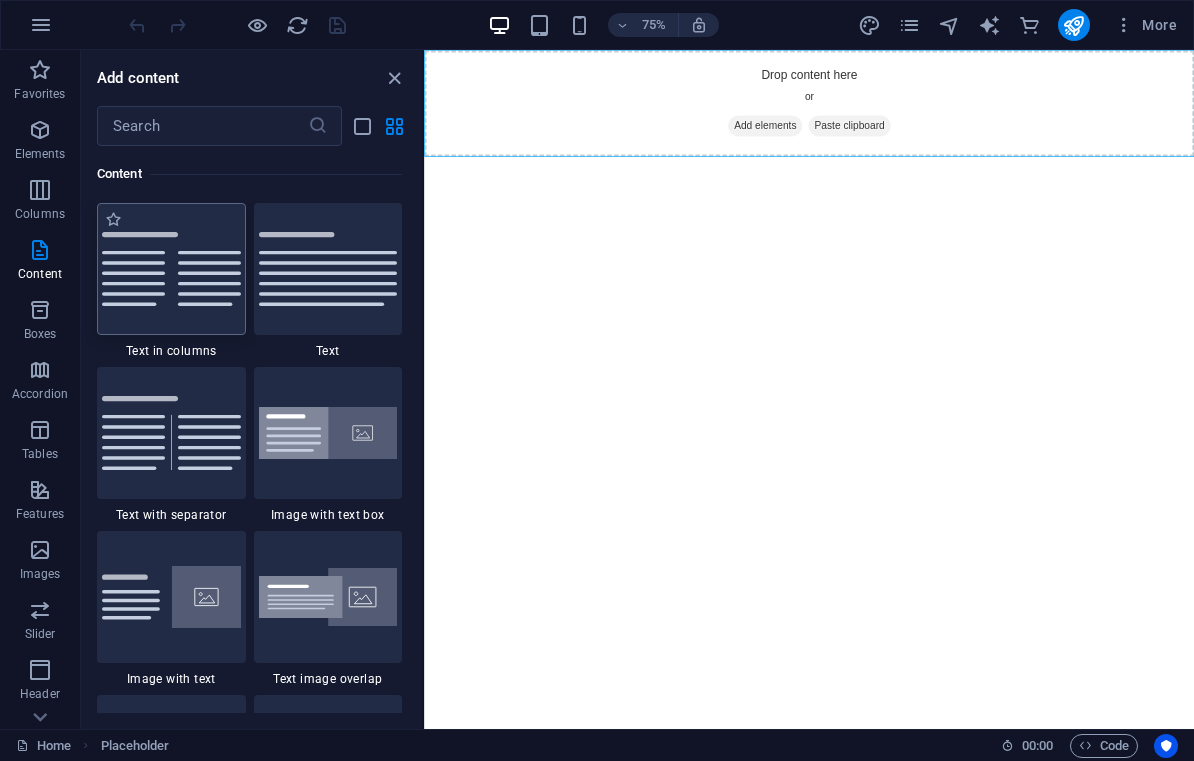 click at bounding box center [171, 269] 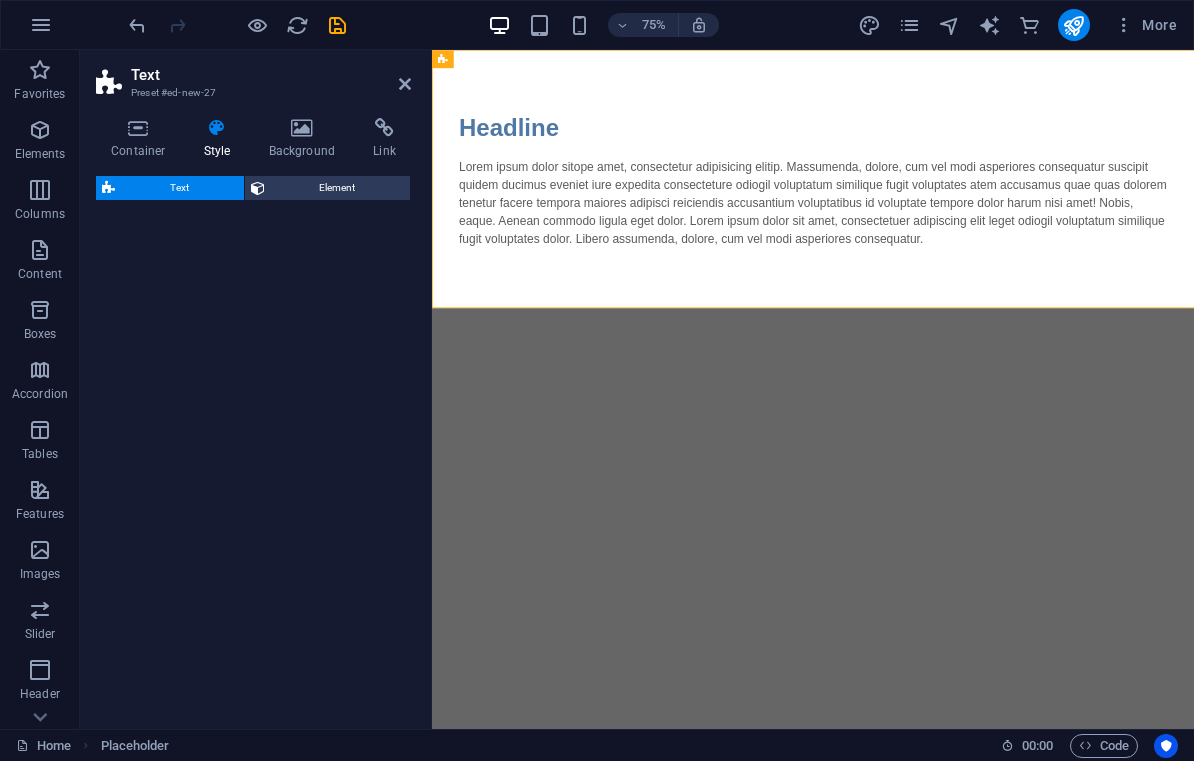 select on "rem" 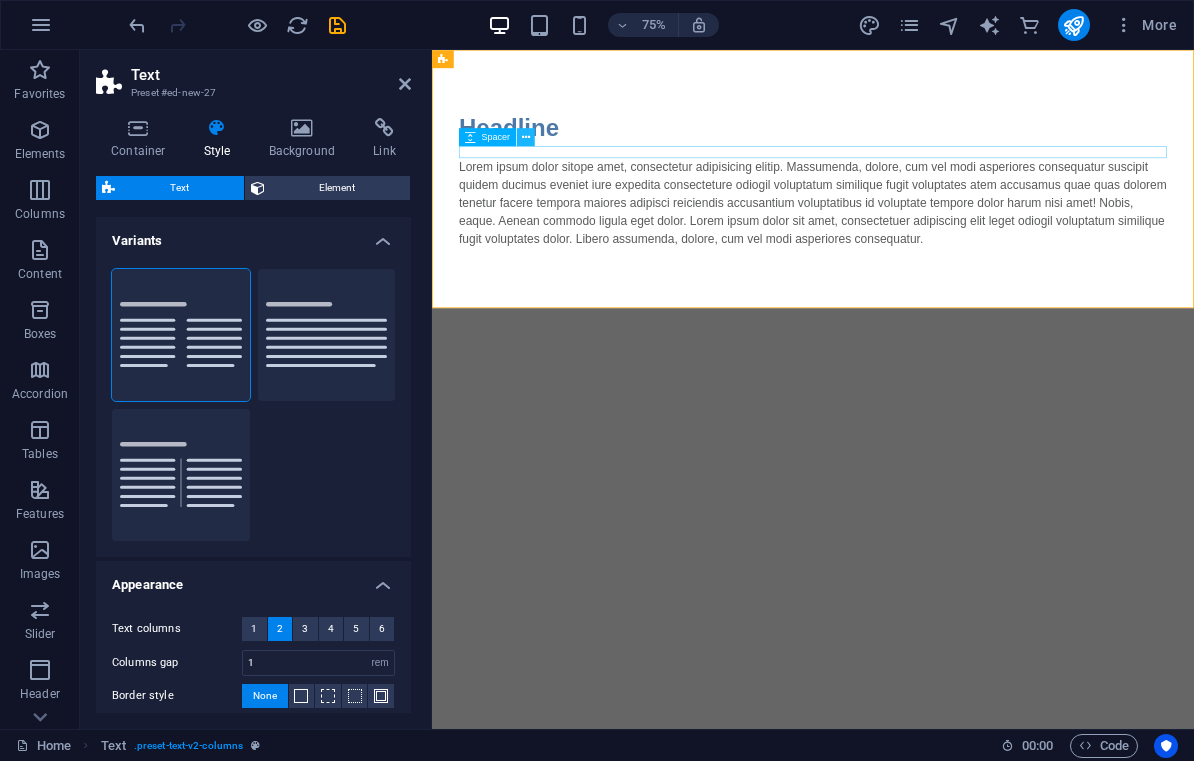 click at bounding box center (526, 137) 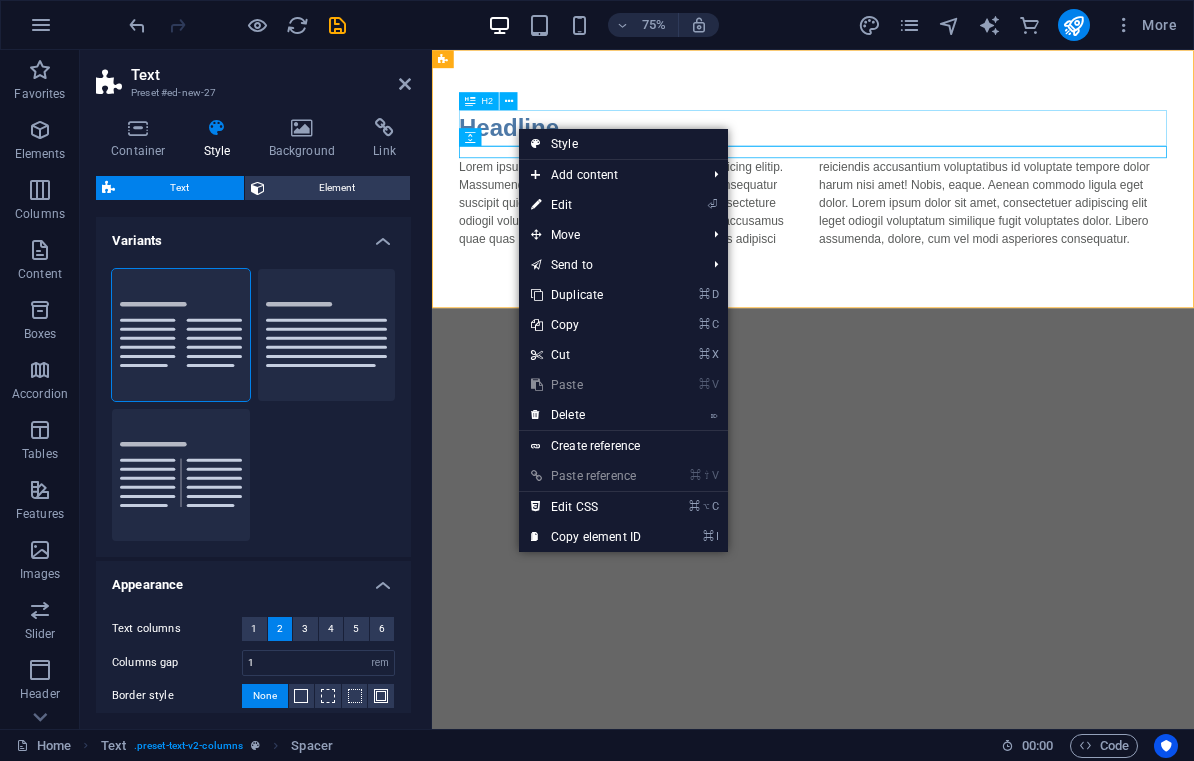 click on "Headline" at bounding box center [940, 154] 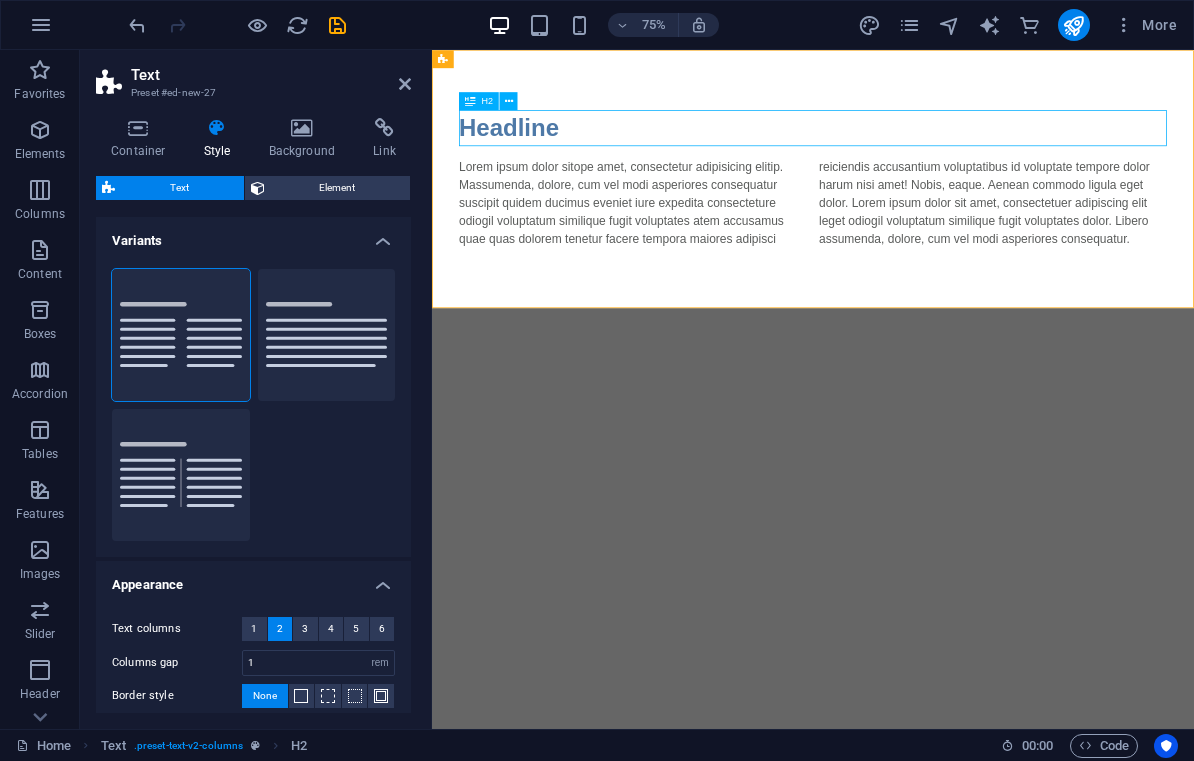 click on "Headline" at bounding box center [940, 154] 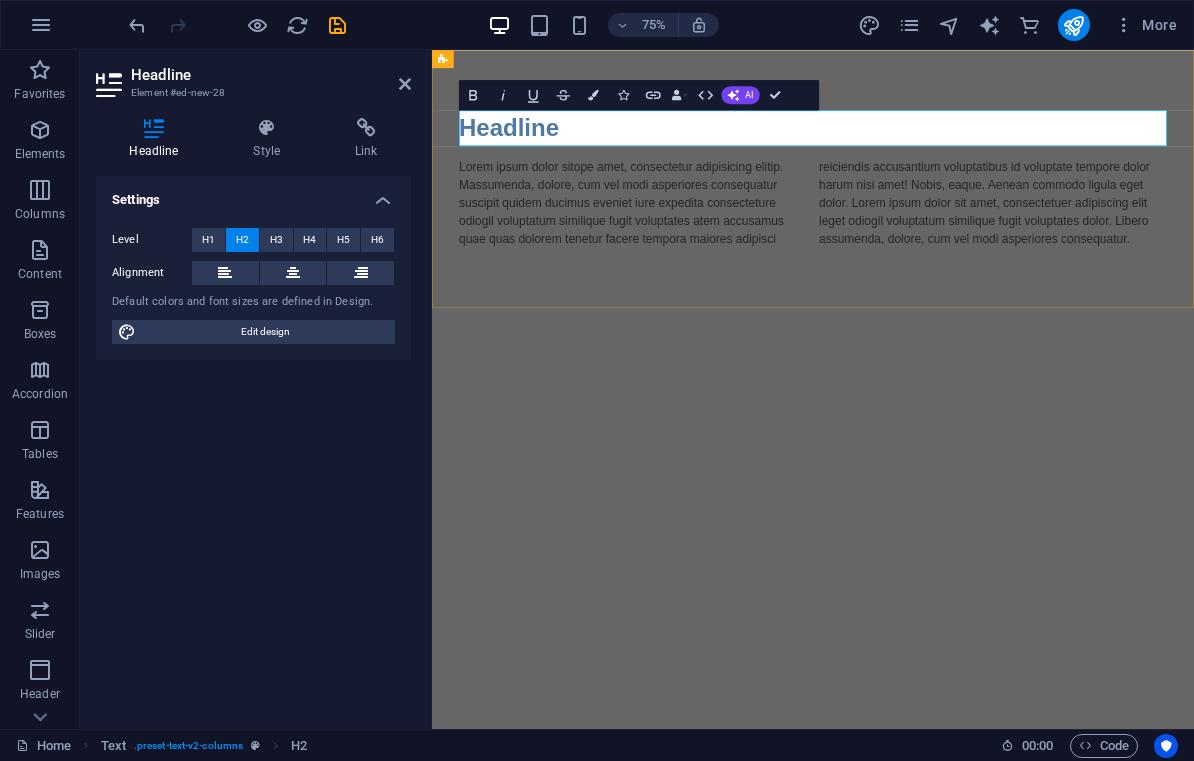 type 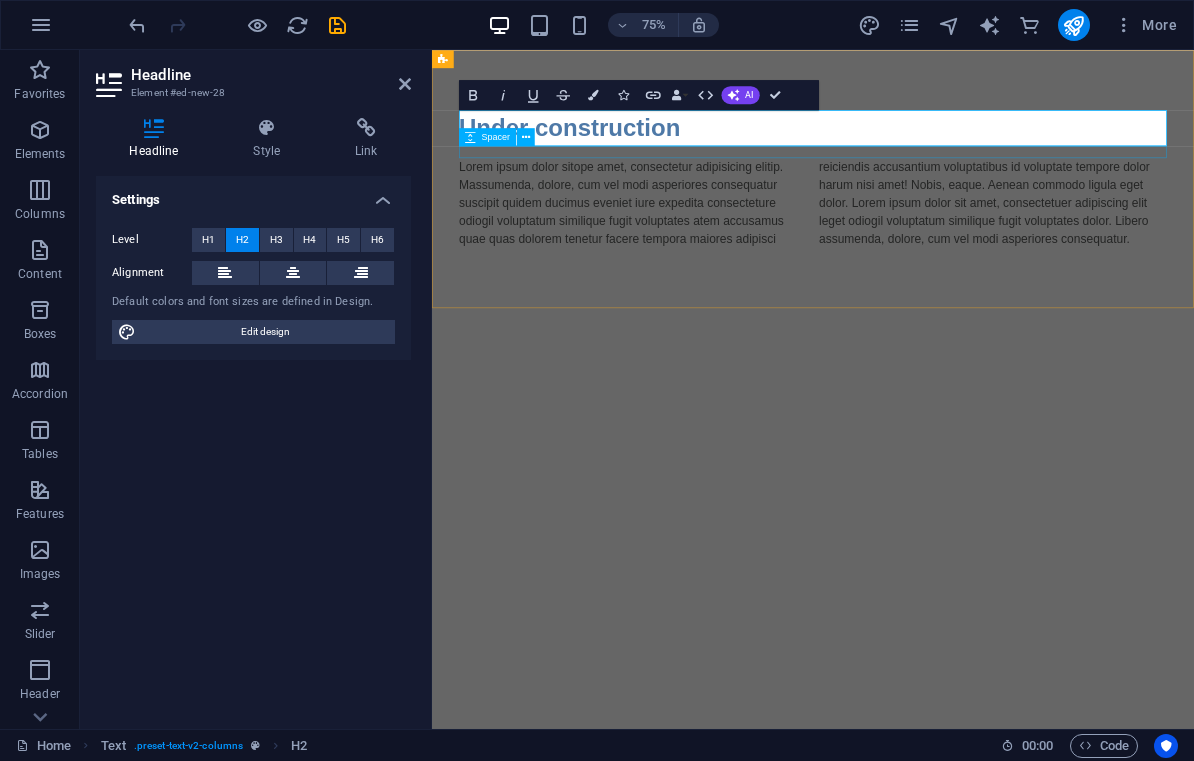 click at bounding box center (940, 186) 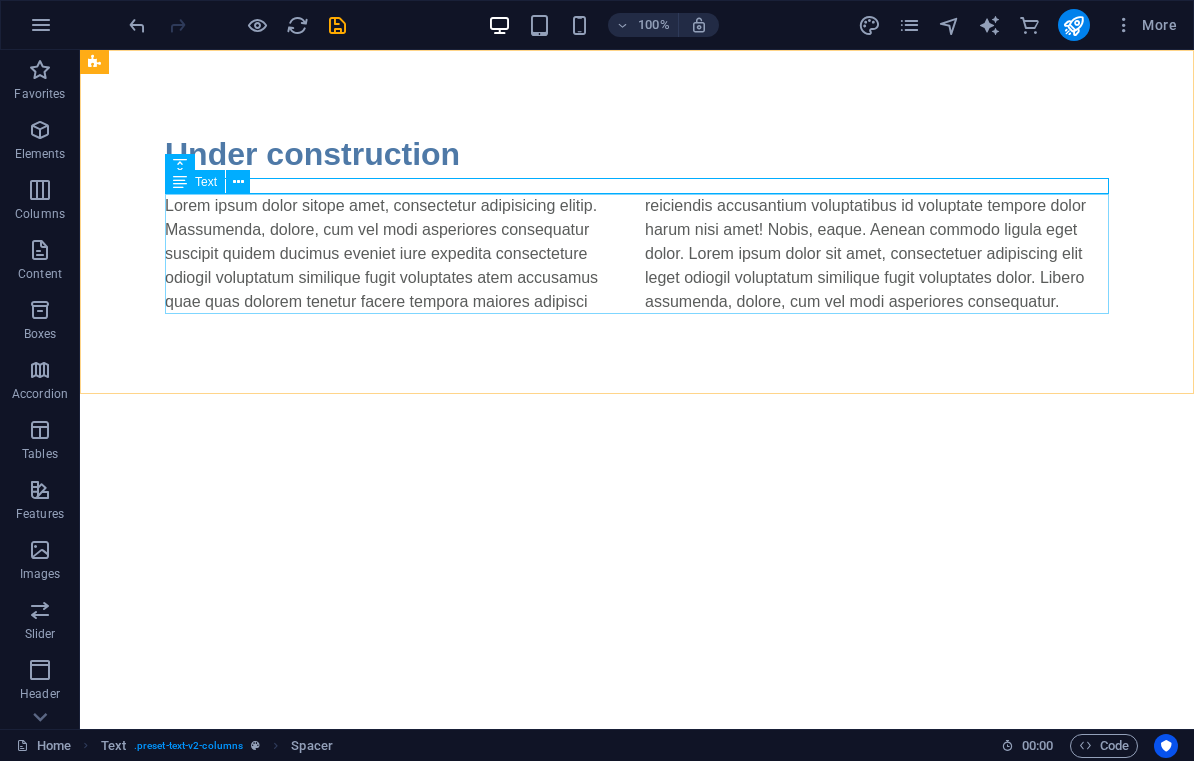 click on "Lorem ipsum dolor sitope amet, consectetur adipisicing elitip. Massumenda, dolore, cum vel modi asperiores consequatur suscipit quidem ducimus eveniet iure expedita consecteture odiogil voluptatum similique fugit voluptates atem accusamus quae quas dolorem tenetur facere tempora maiores adipisci reiciendis accusantium voluptatibus id voluptate tempore dolor harum nisi amet! Nobis, eaque. Aenean commodo ligula eget dolor. Lorem ipsum dolor sit amet, consectetuer adipiscing elit leget odiogil voluptatum similique fugit voluptates dolor. Libero assumenda, dolore, cum vel modi asperiores consequatur." at bounding box center [637, 254] 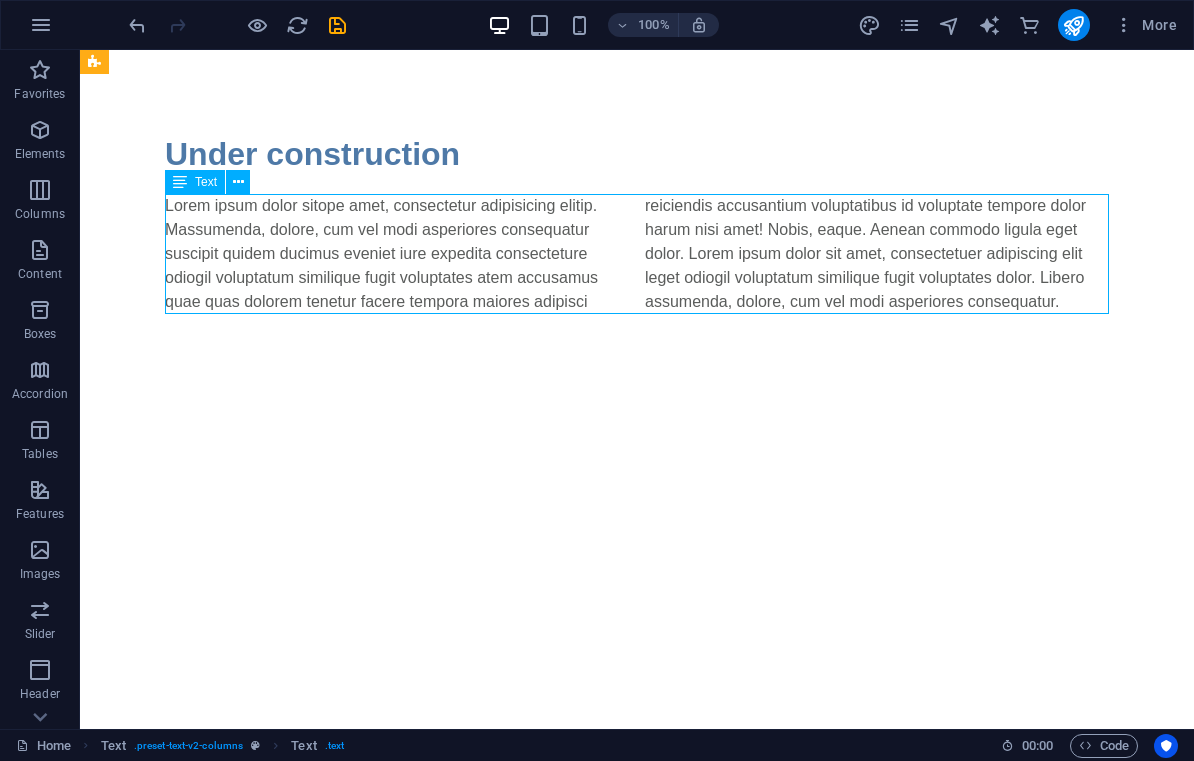 click on "Lorem ipsum dolor sitope amet, consectetur adipisicing elitip. Massumenda, dolore, cum vel modi asperiores consequatur suscipit quidem ducimus eveniet iure expedita consecteture odiogil voluptatum similique fugit voluptates atem accusamus quae quas dolorem tenetur facere tempora maiores adipisci reiciendis accusantium voluptatibus id voluptate tempore dolor harum nisi amet! Nobis, eaque. Aenean commodo ligula eget dolor. Lorem ipsum dolor sit amet, consectetuer adipiscing elit leget odiogil voluptatum similique fugit voluptates dolor. Libero assumenda, dolore, cum vel modi asperiores consequatur." at bounding box center [637, 254] 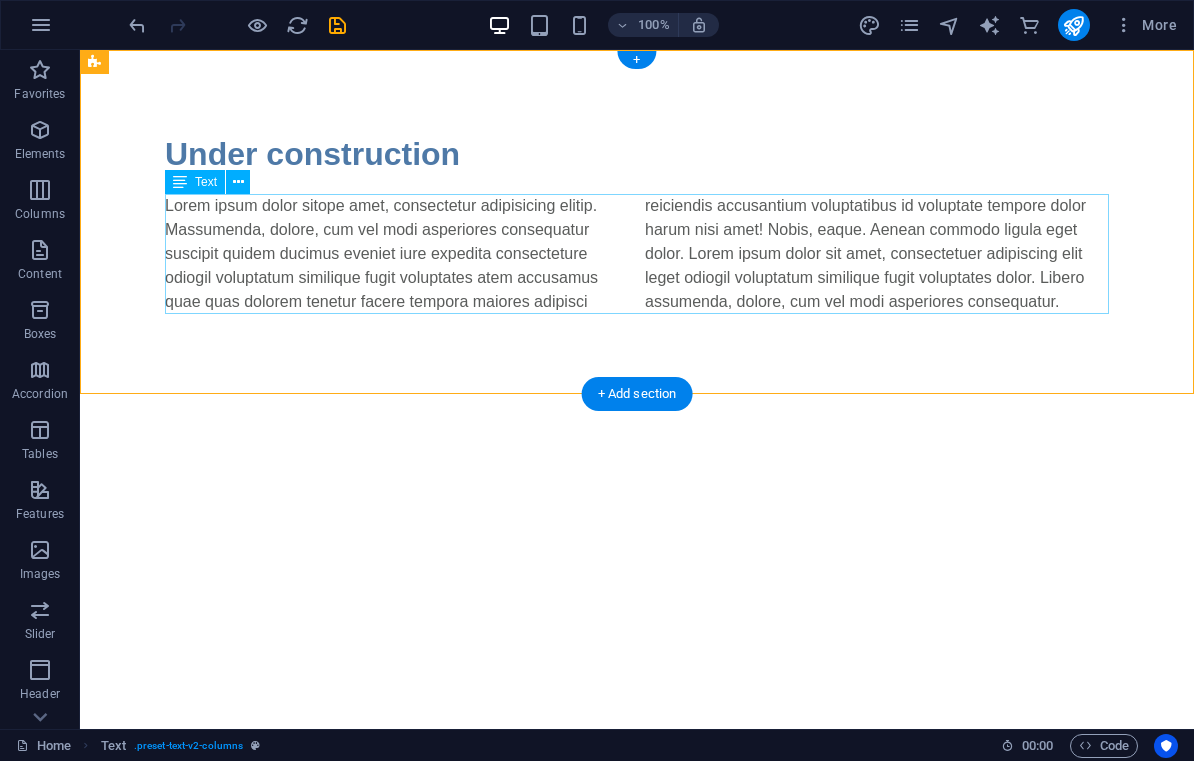 click on "Lorem ipsum dolor sitope amet, consectetur adipisicing elitip. Massumenda, dolore, cum vel modi asperiores consequatur suscipit quidem ducimus eveniet iure expedita consecteture odiogil voluptatum similique fugit voluptates atem accusamus quae quas dolorem tenetur facere tempora maiores adipisci reiciendis accusantium voluptatibus id voluptate tempore dolor harum nisi amet! Nobis, eaque. Aenean commodo ligula eget dolor. Lorem ipsum dolor sit amet, consectetuer adipiscing elit leget odiogil voluptatum similique fugit voluptates dolor. Libero assumenda, dolore, cum vel modi asperiores consequatur." at bounding box center (637, 254) 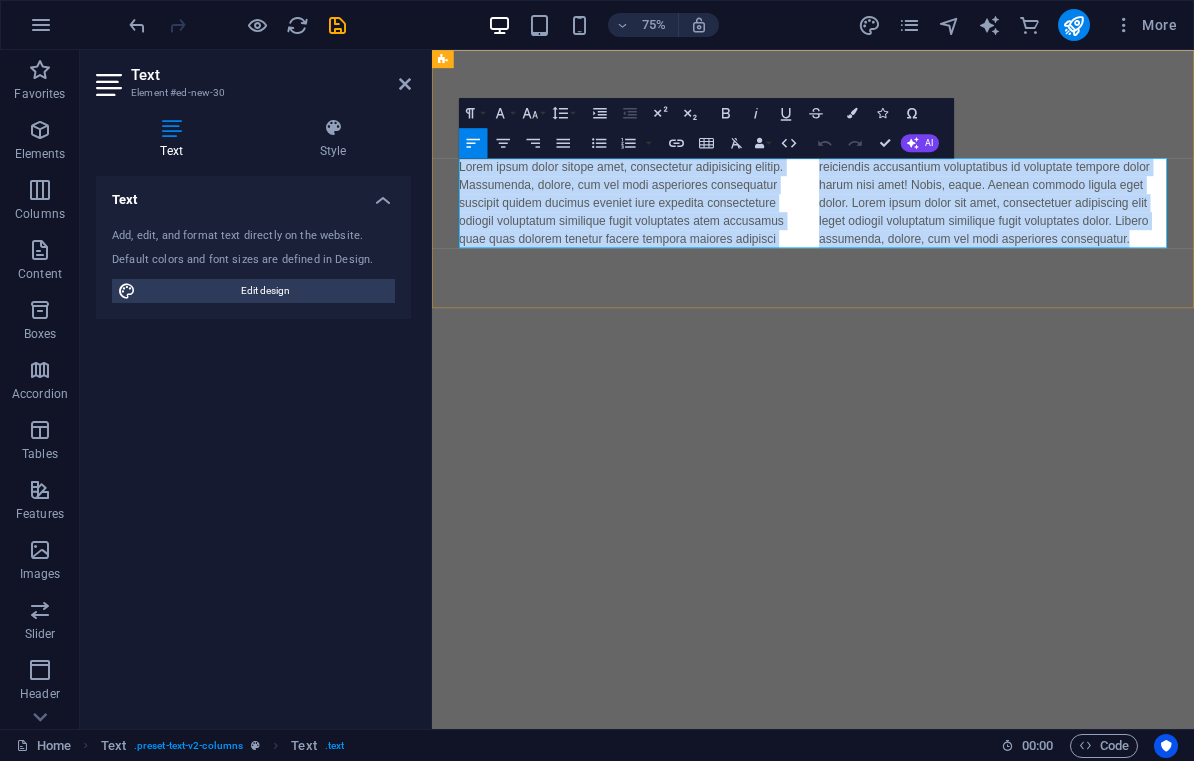 type 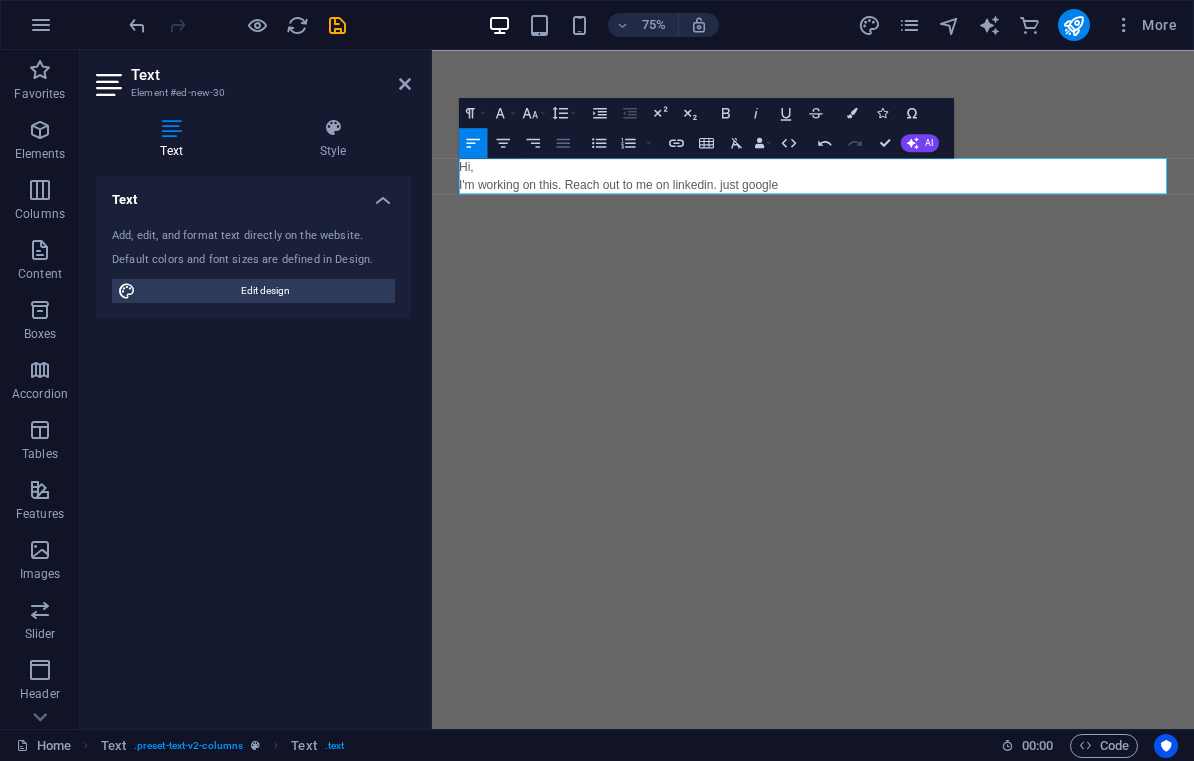 click 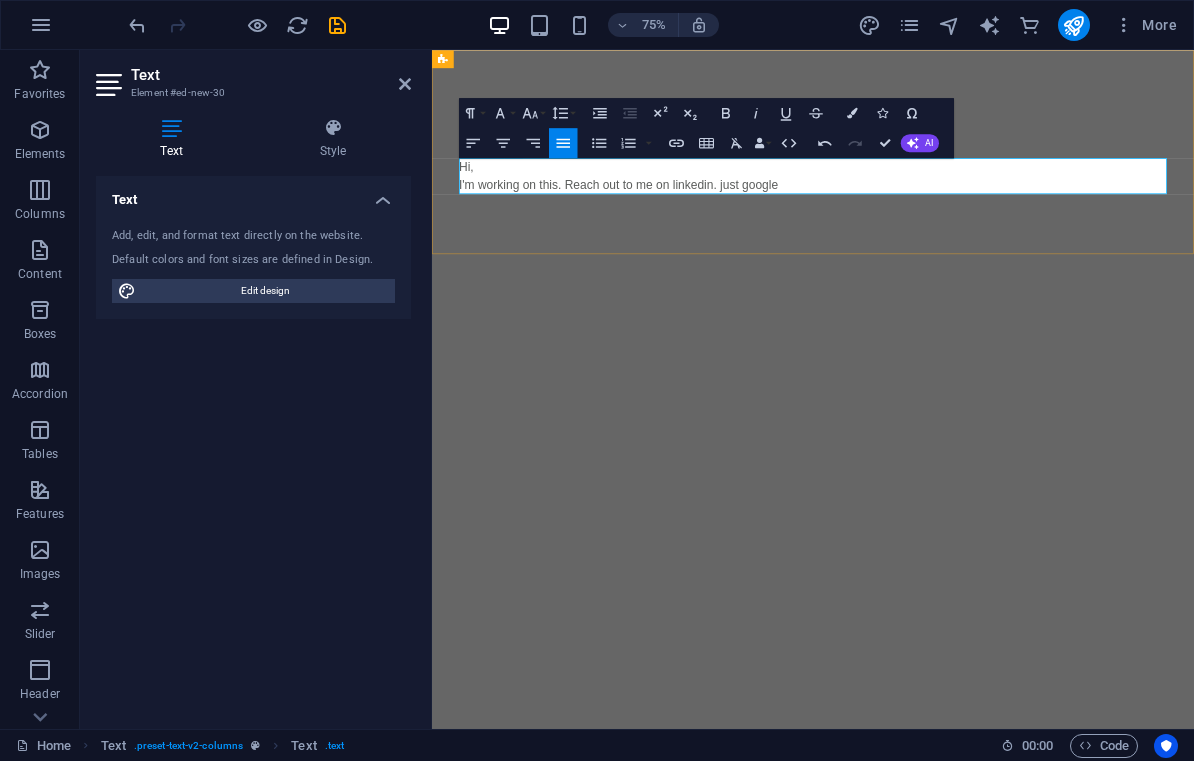 click on "Hi, I'm working on this. Reach out to me on linkedin. just google" at bounding box center [940, 218] 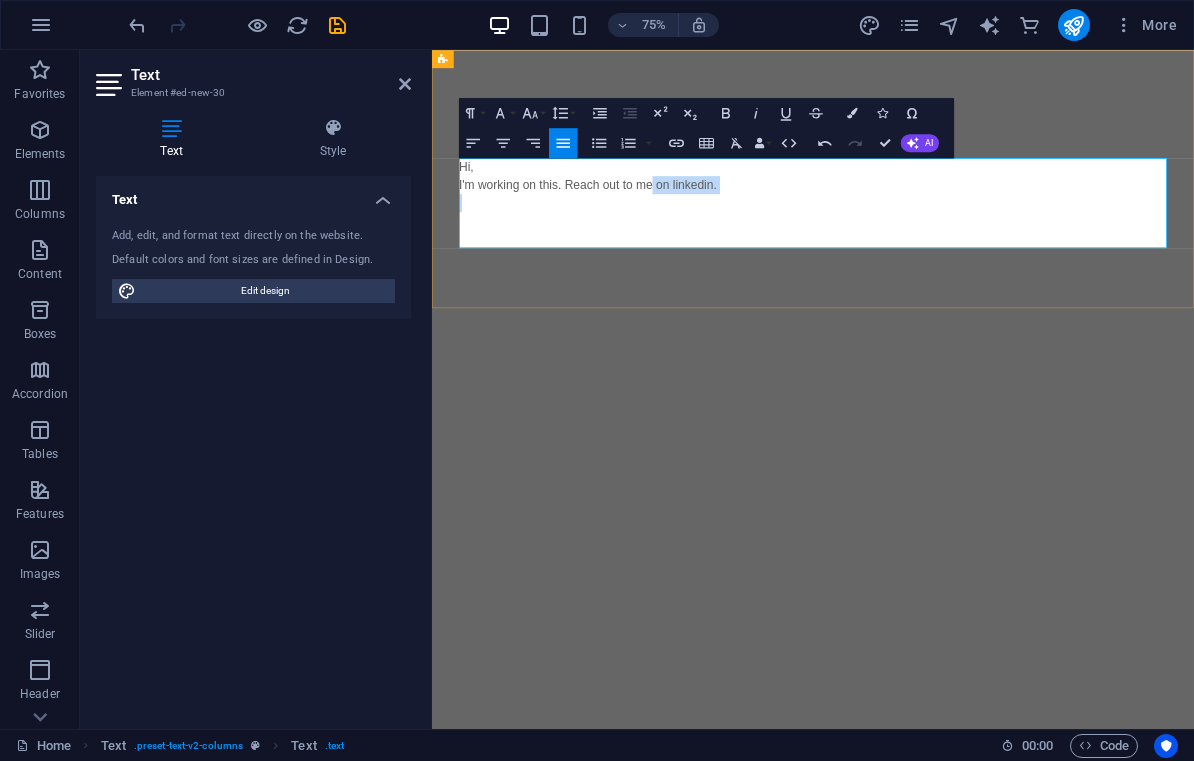 click on "Hi, I'm working on this. Reach out to me on linkedin." at bounding box center (940, 254) 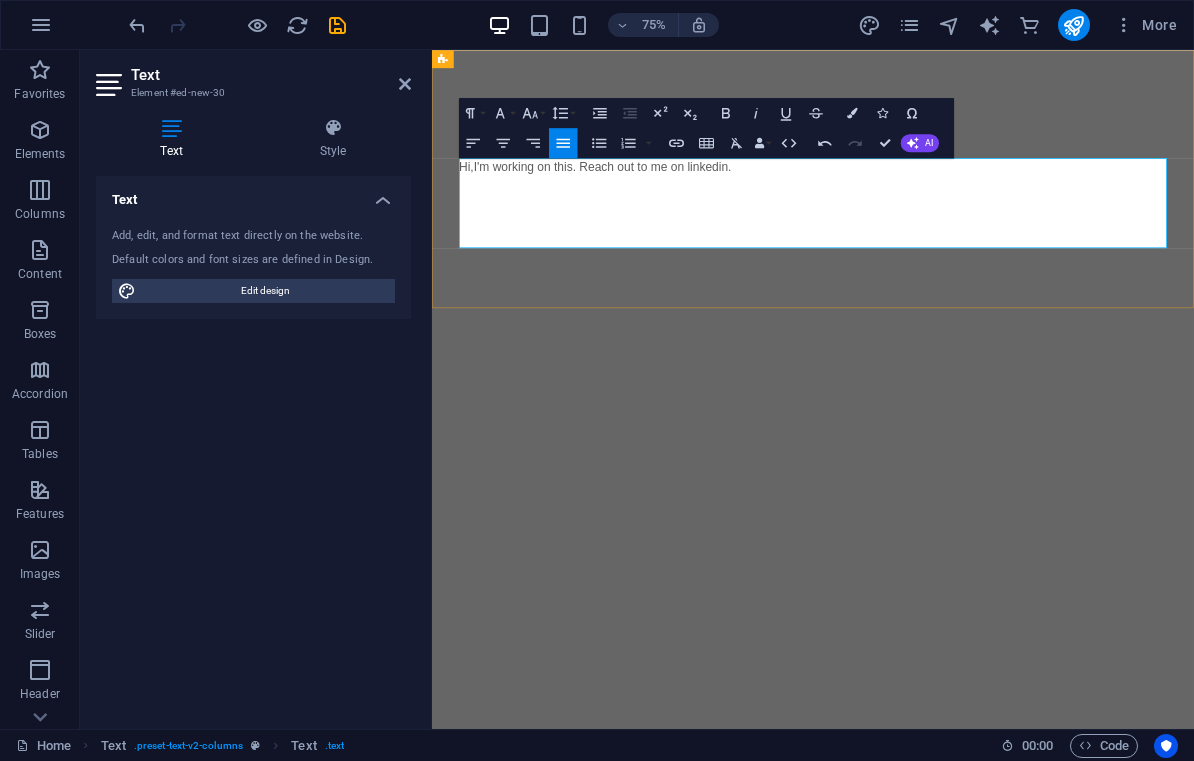 type 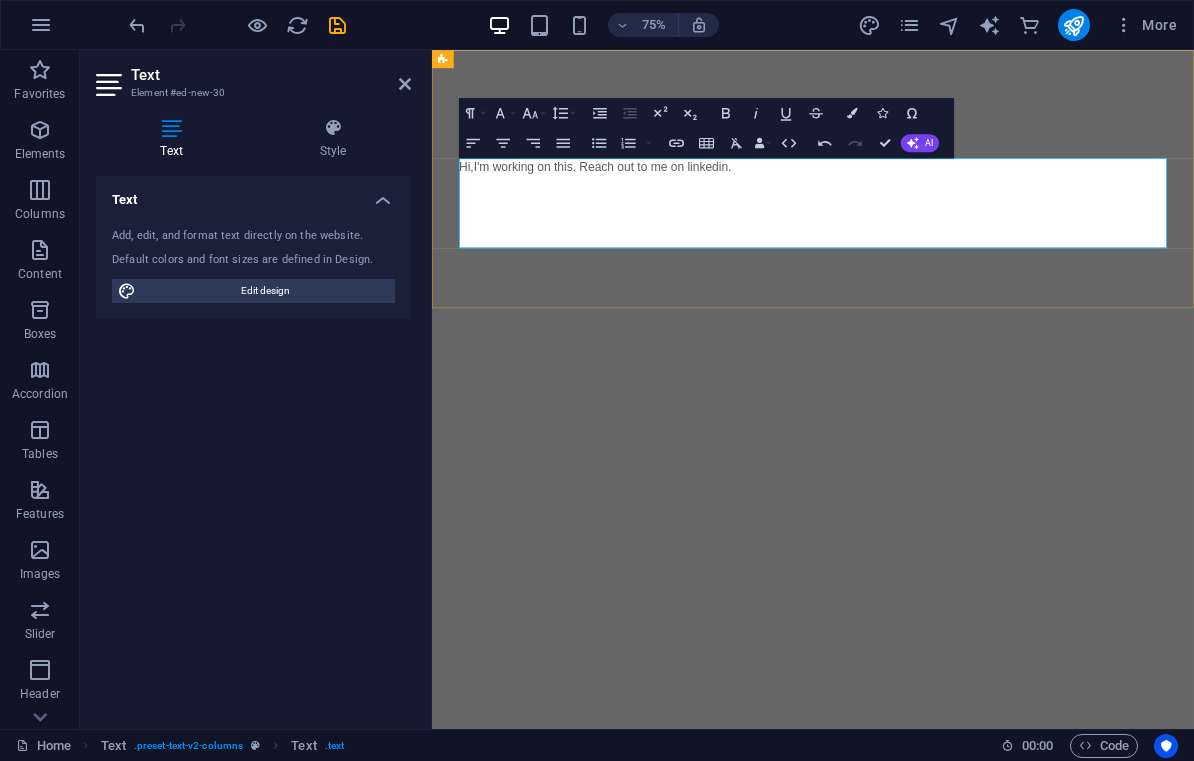 click at bounding box center [1180, 206] 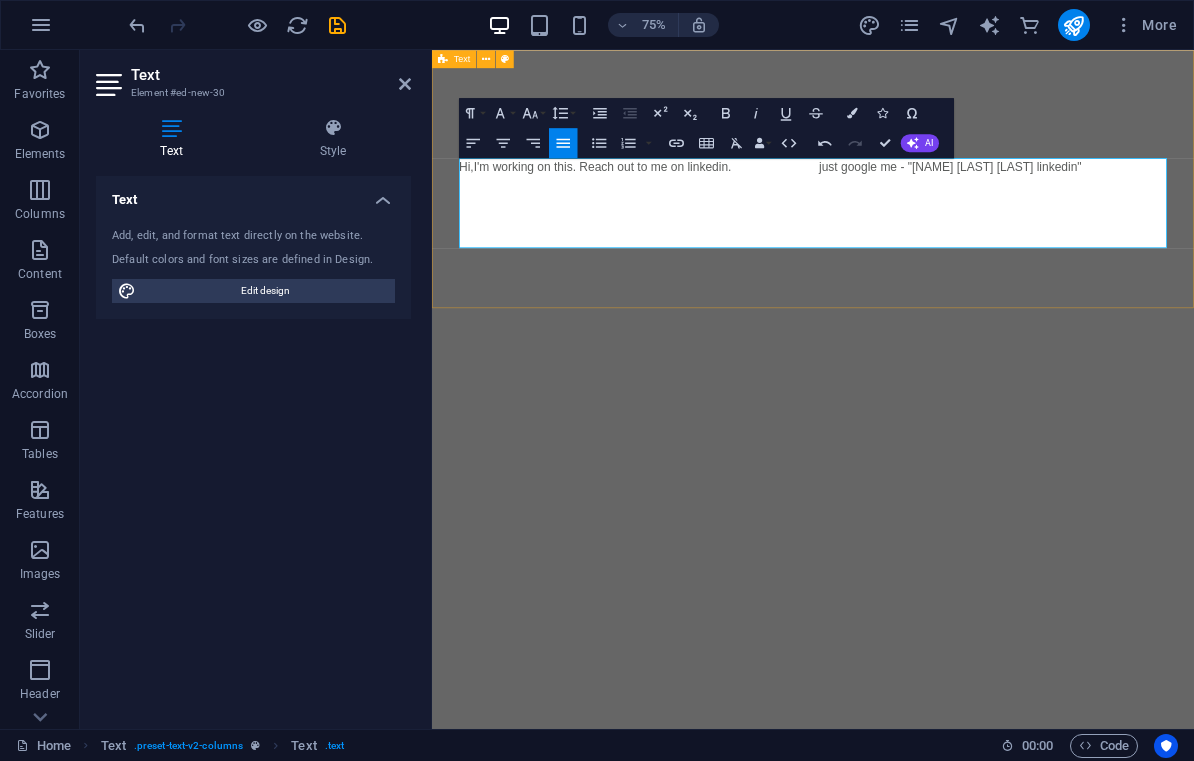 click on "Under construction Hi,  I'm working on this. Reach out to me on linkedin.  just google me - "[NAME] [LAST] [LAST] linkedin"" at bounding box center (940, 222) 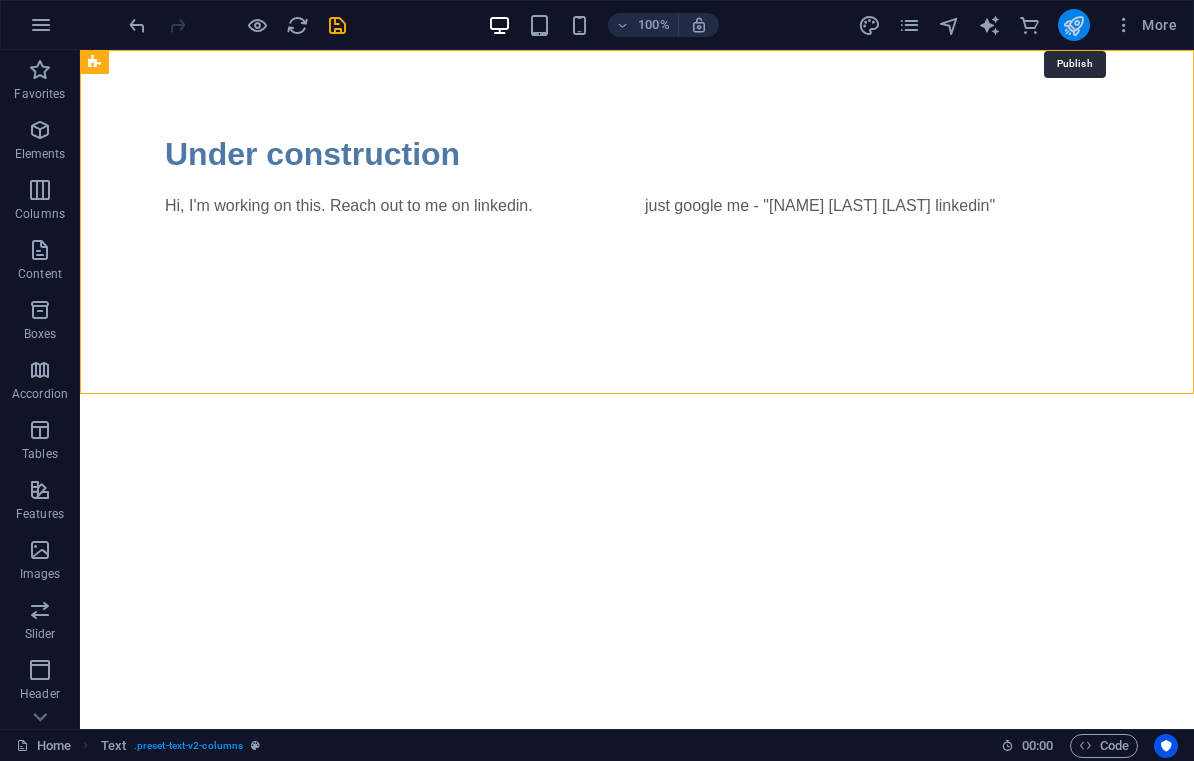 click at bounding box center (1073, 25) 